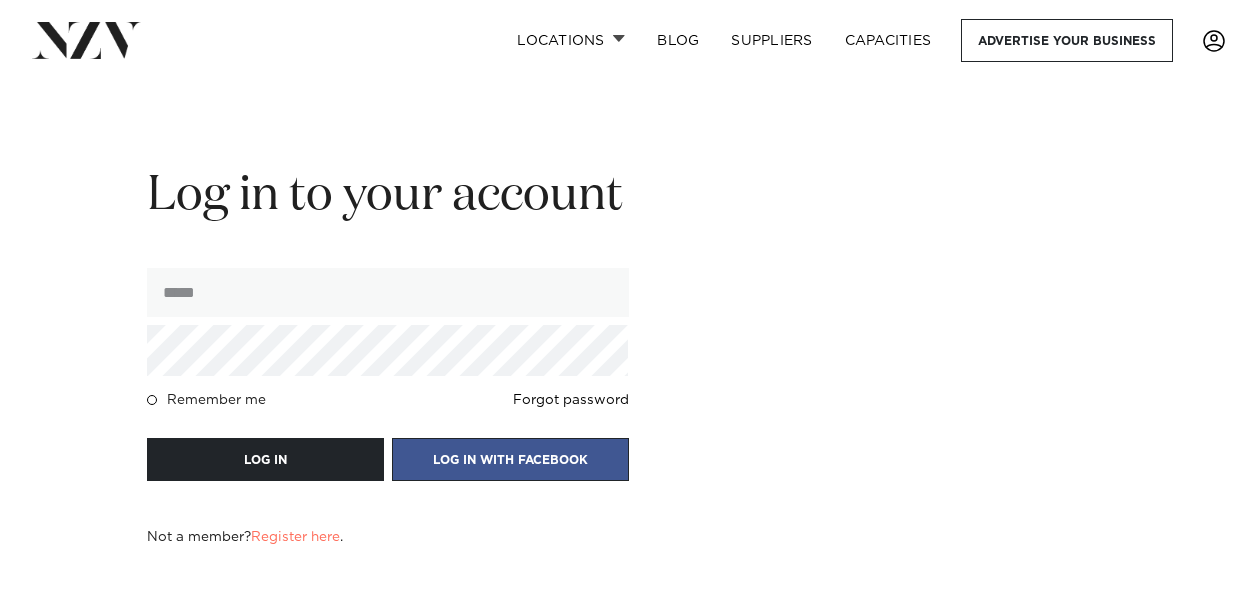 scroll, scrollTop: 0, scrollLeft: 0, axis: both 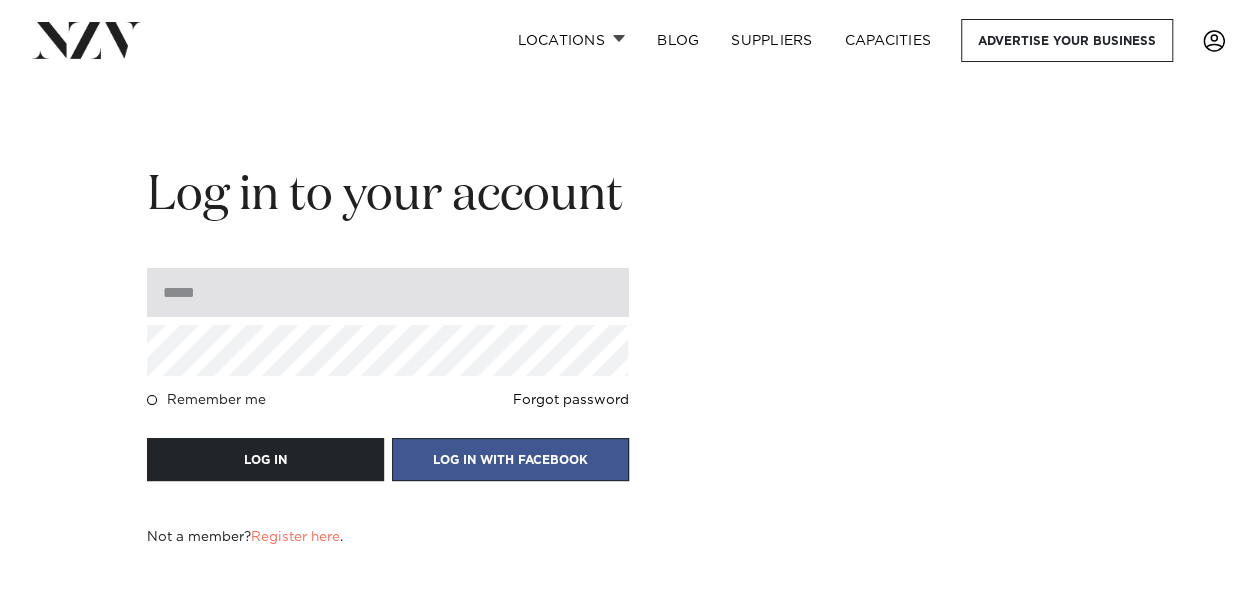 click at bounding box center [388, 292] 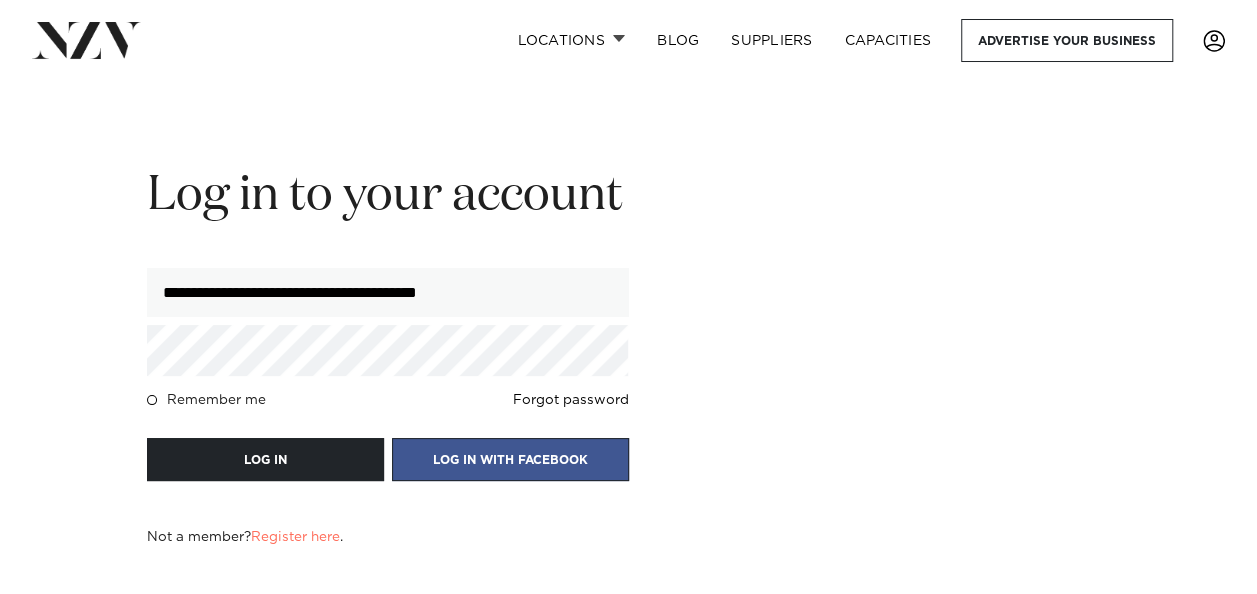 drag, startPoint x: 331, startPoint y: 296, endPoint x: 122, endPoint y: 312, distance: 209.61154 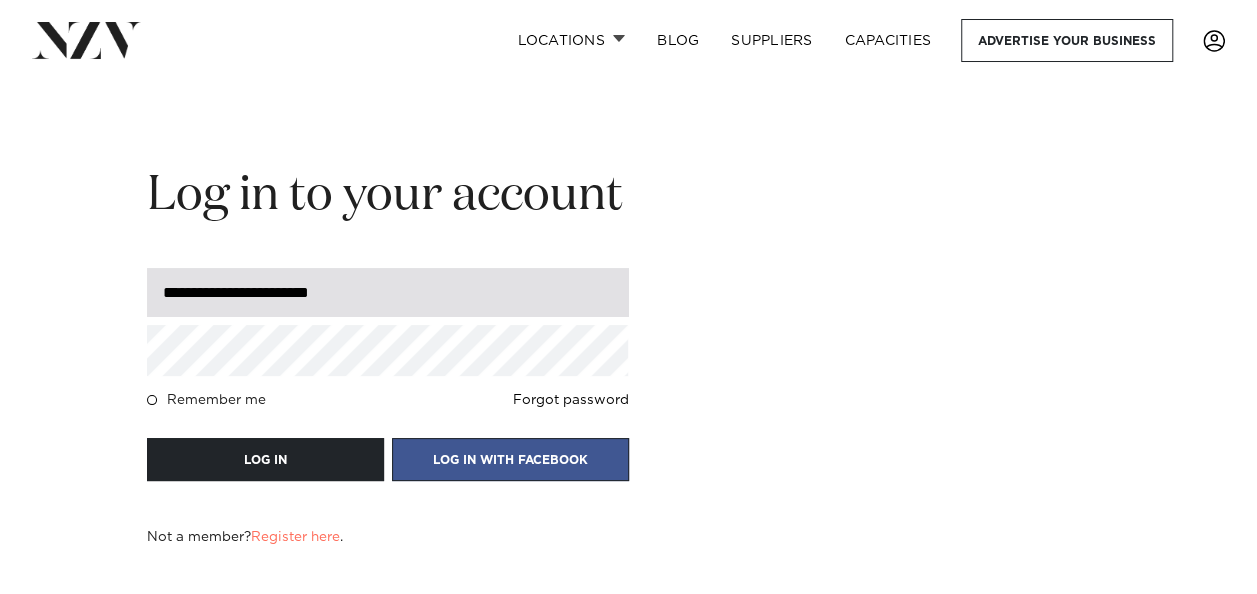 click on "**********" at bounding box center (388, 292) 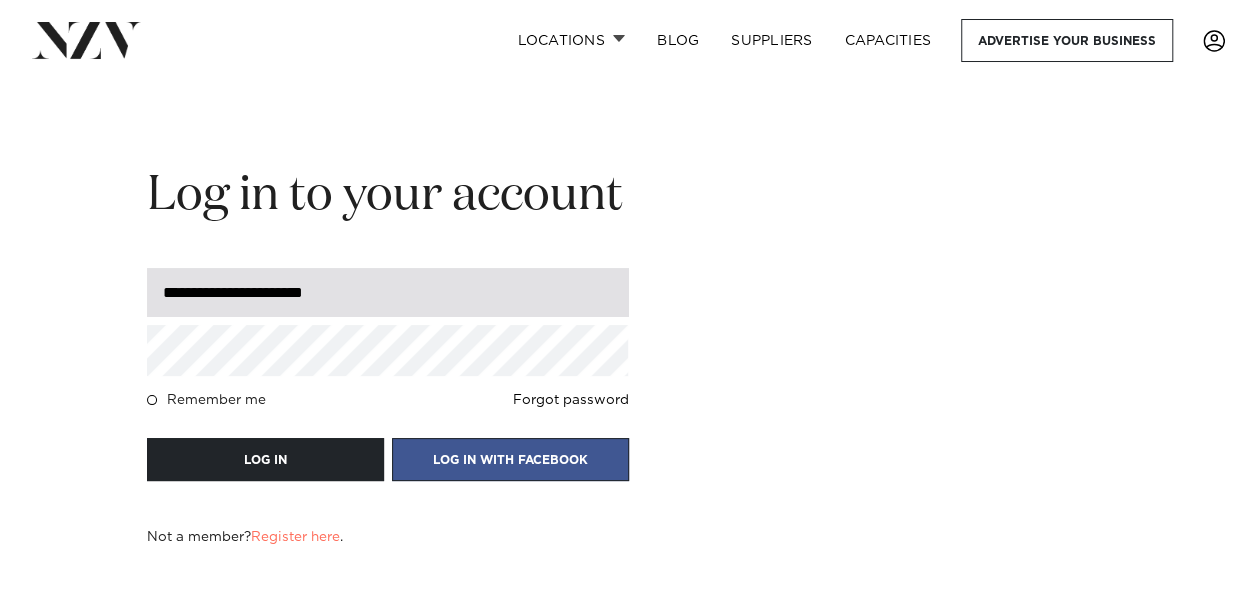 type on "**********" 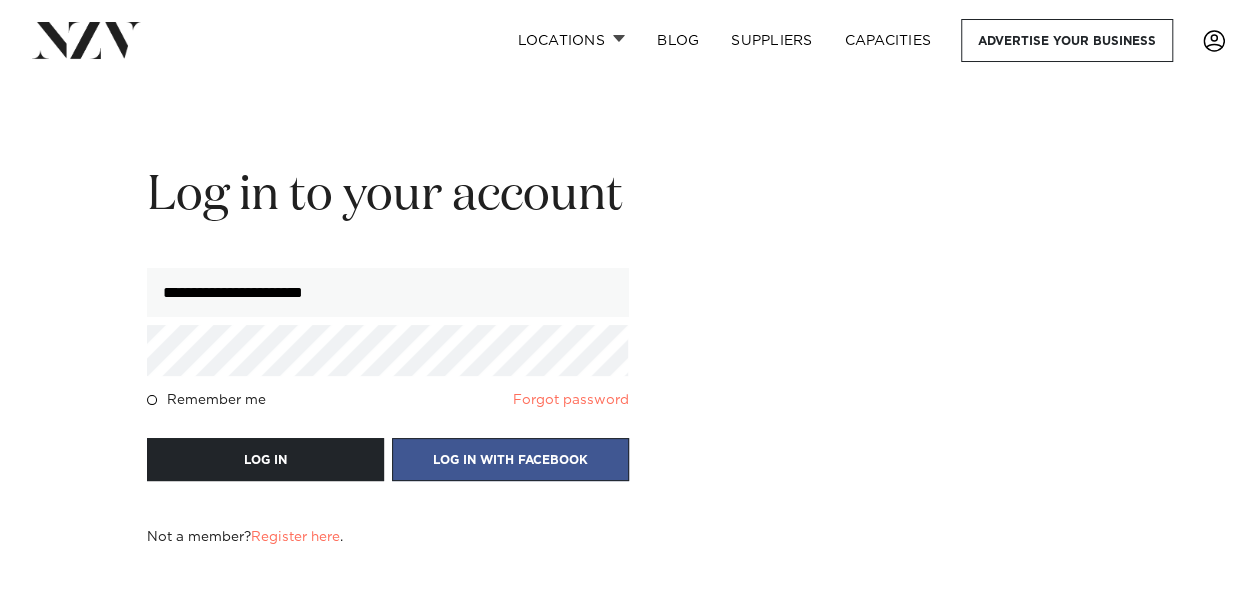 click on "Forgot password" at bounding box center [571, 400] 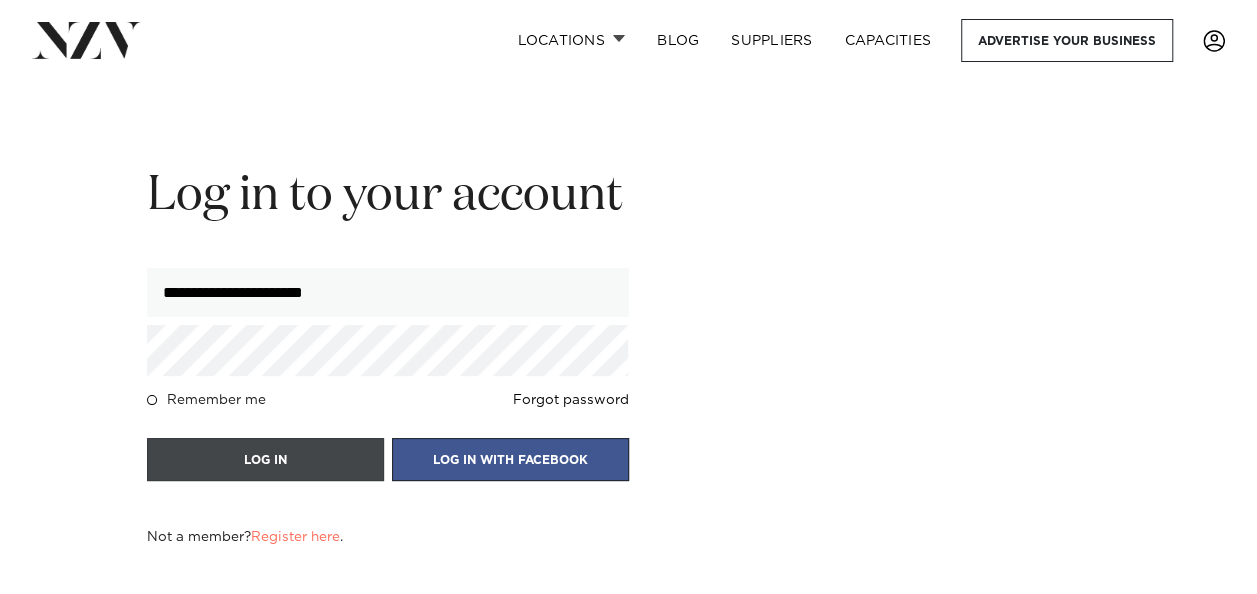 click on "LOG IN" at bounding box center (265, 459) 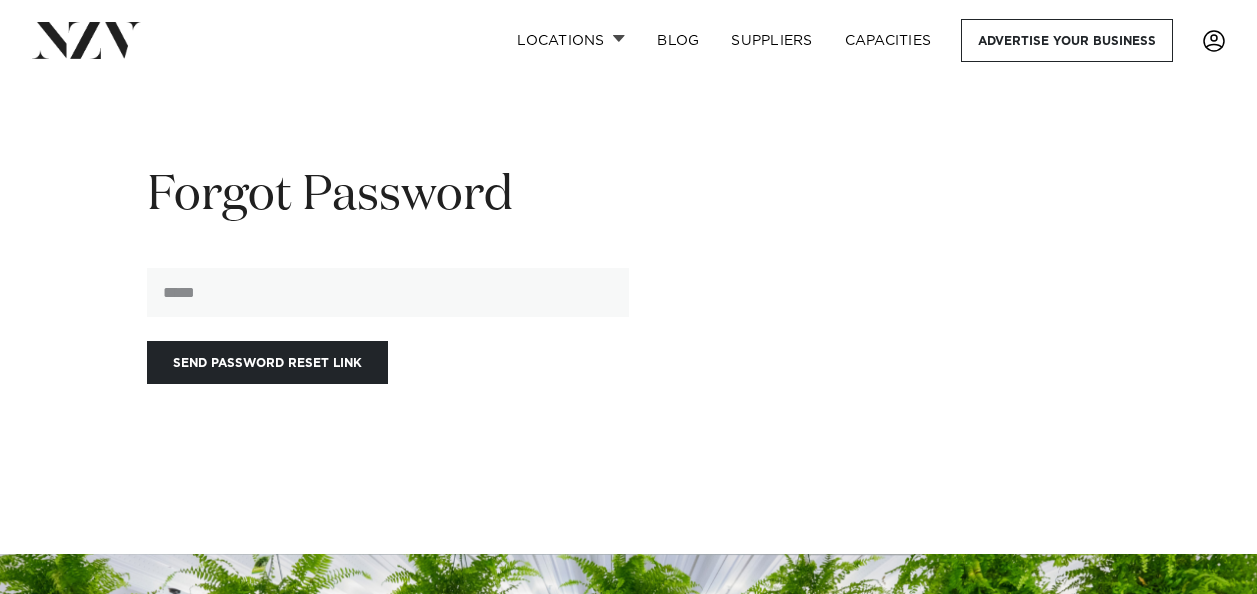 scroll, scrollTop: 0, scrollLeft: 0, axis: both 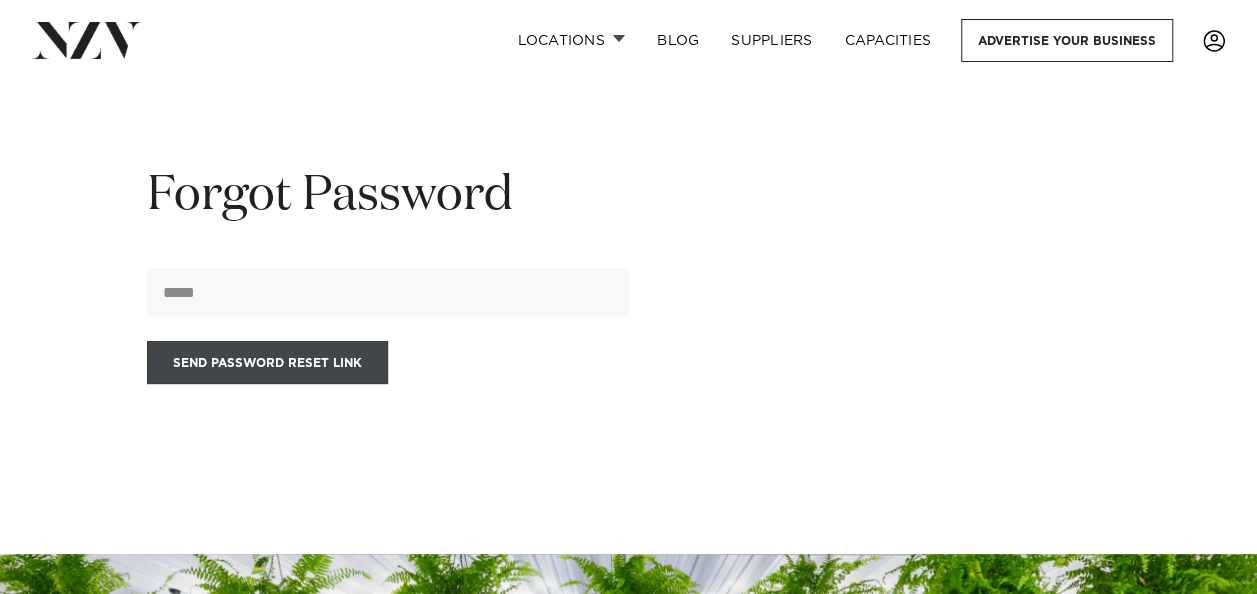 click on "Send Password Reset Link" at bounding box center [267, 362] 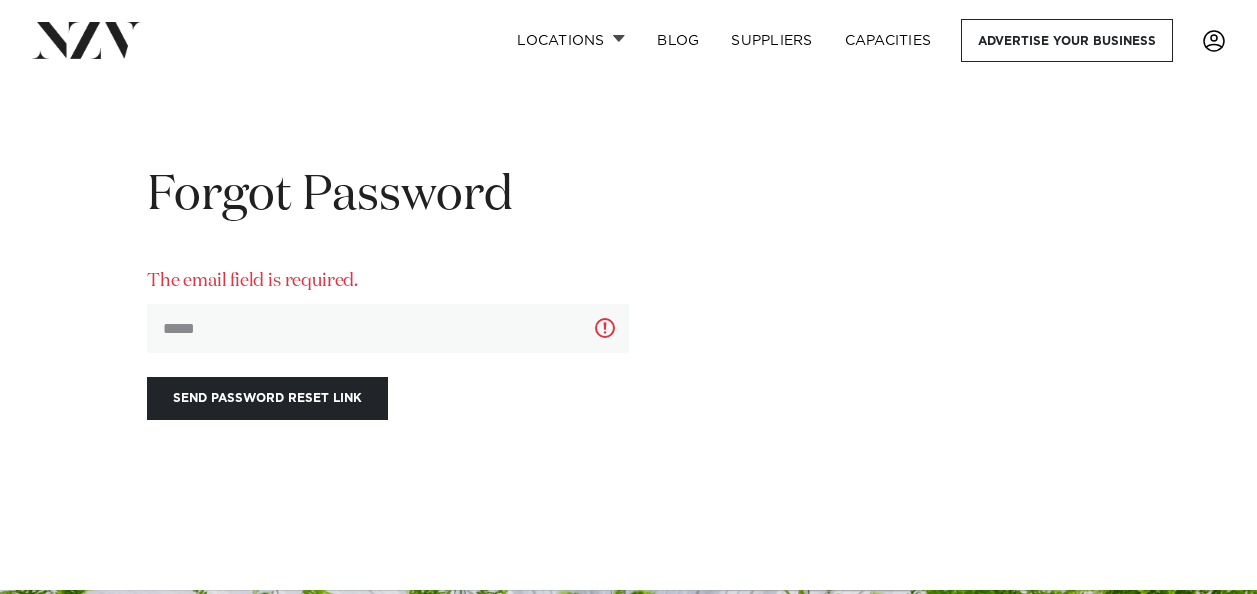 scroll, scrollTop: 0, scrollLeft: 0, axis: both 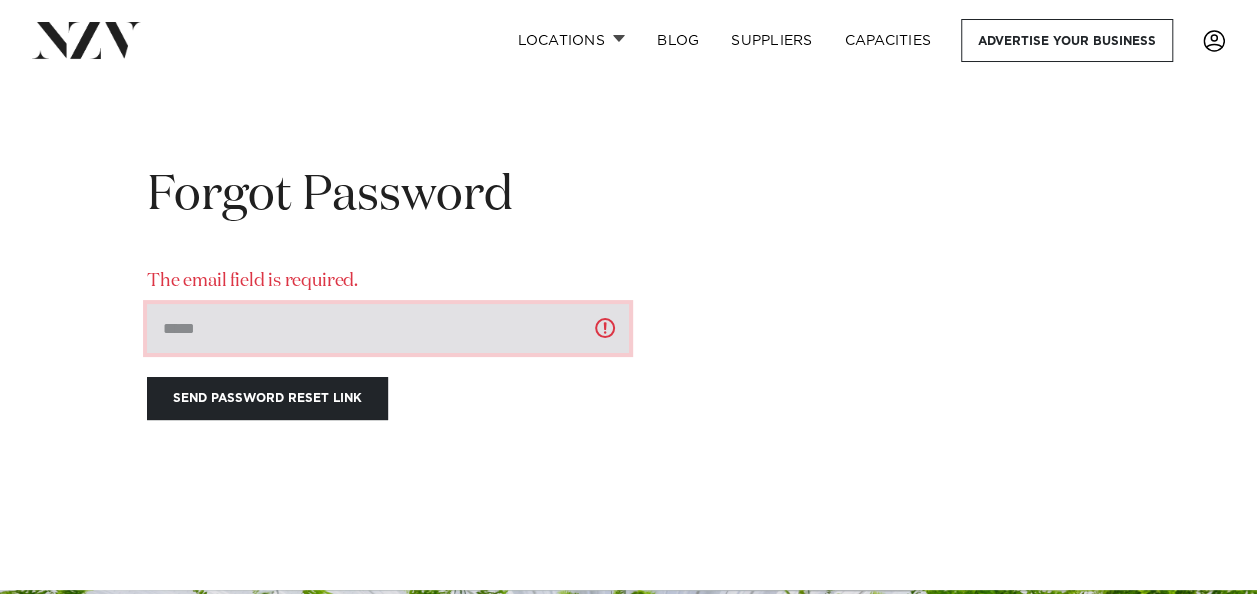 paste on "**********" 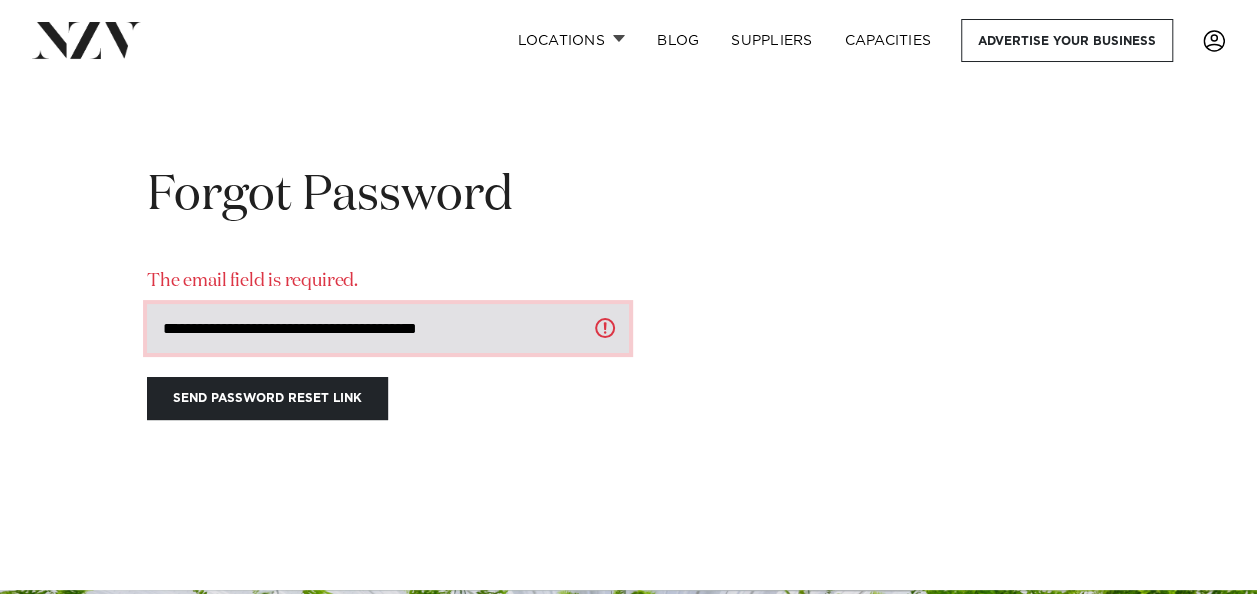 click on "**********" at bounding box center [388, 328] 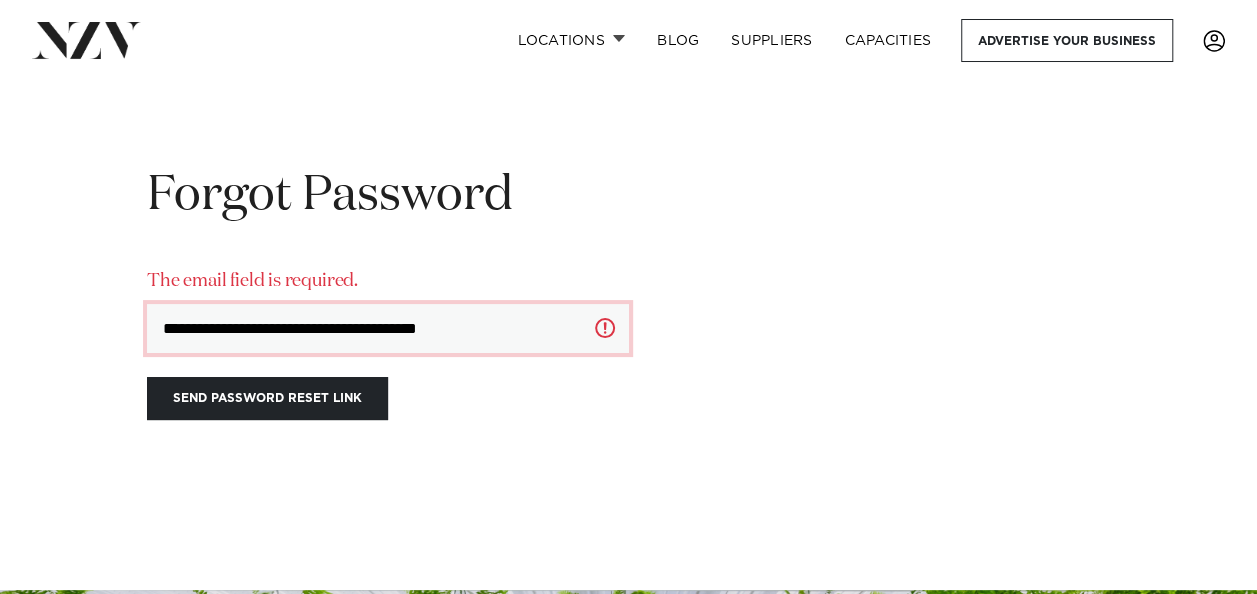 type on "**********" 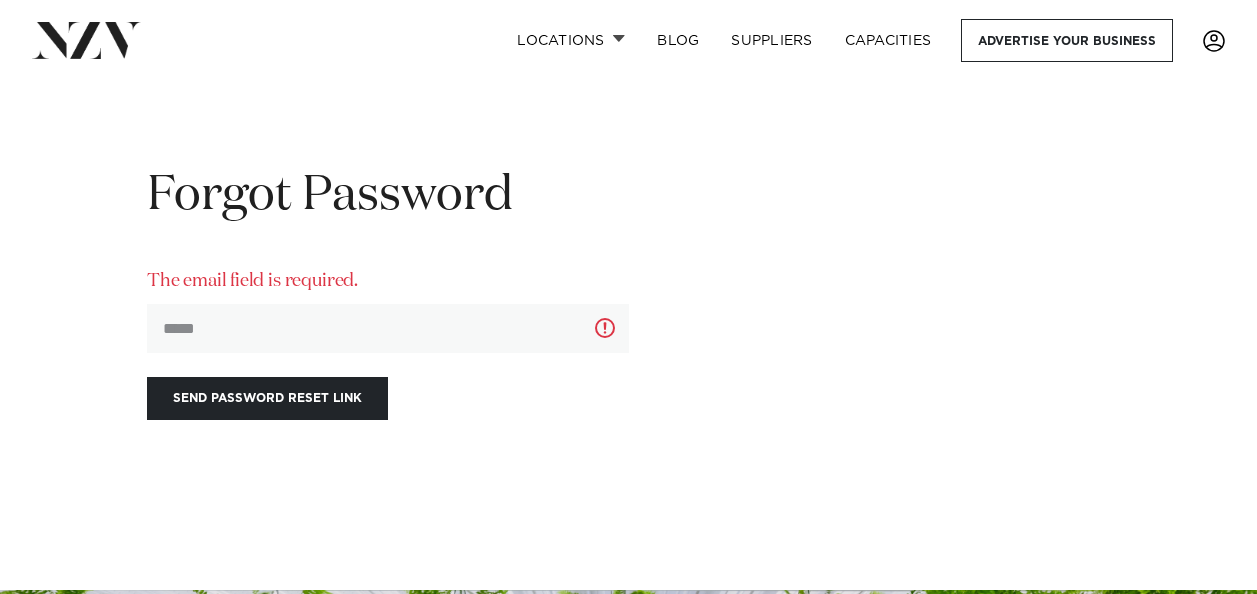 scroll, scrollTop: 0, scrollLeft: 0, axis: both 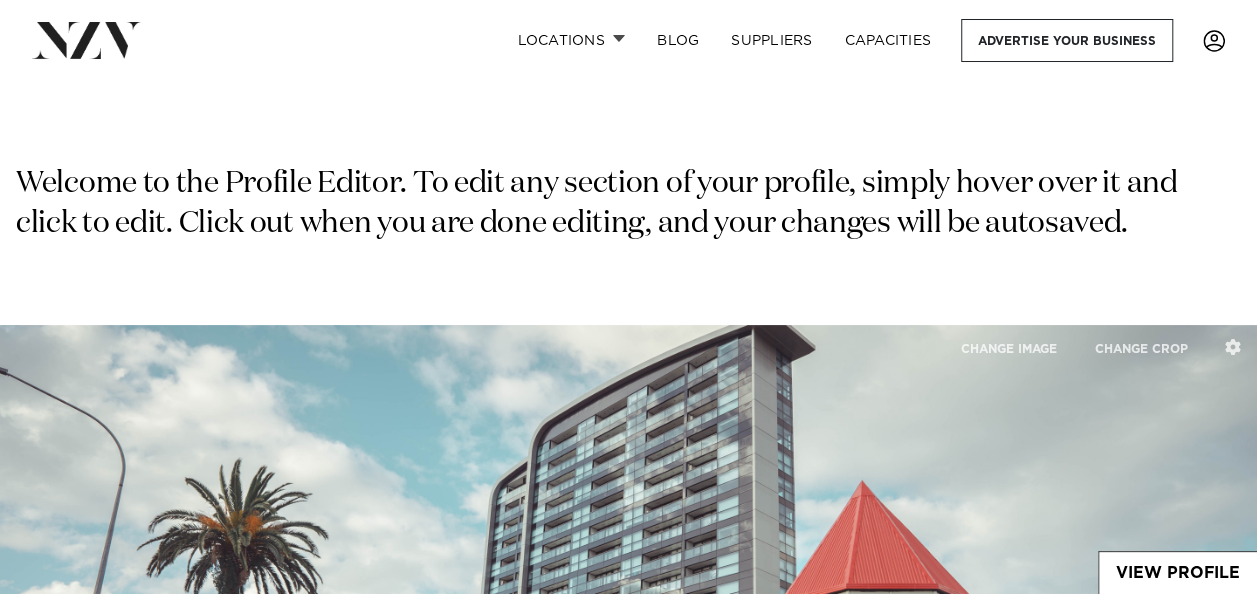 type on "**********" 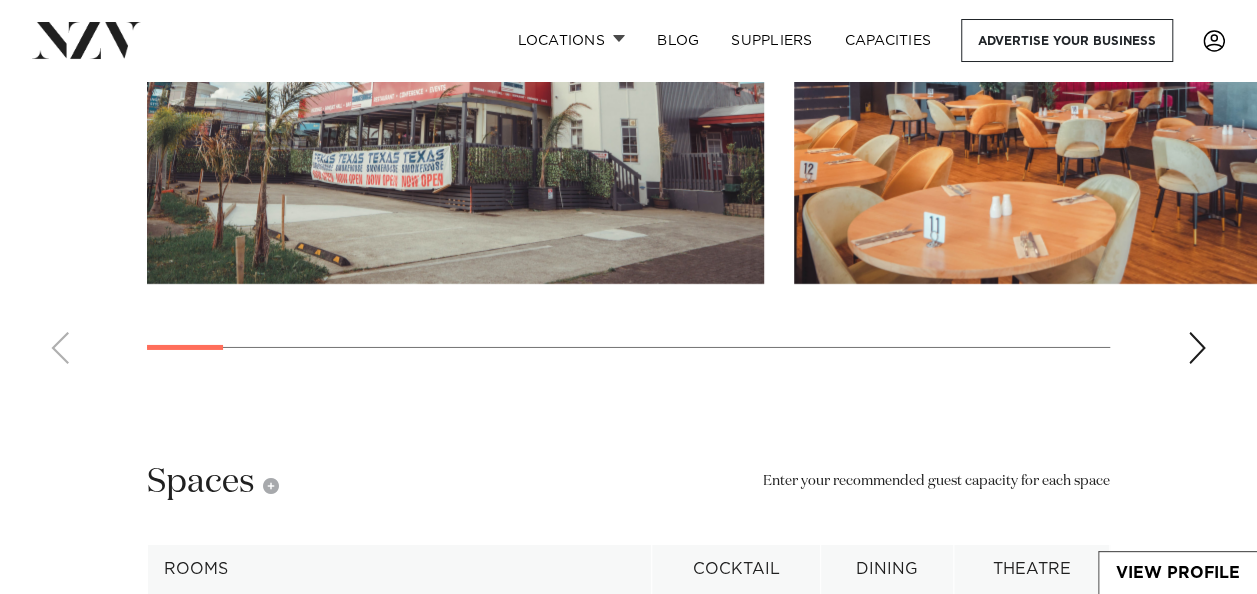 scroll, scrollTop: 3212, scrollLeft: 0, axis: vertical 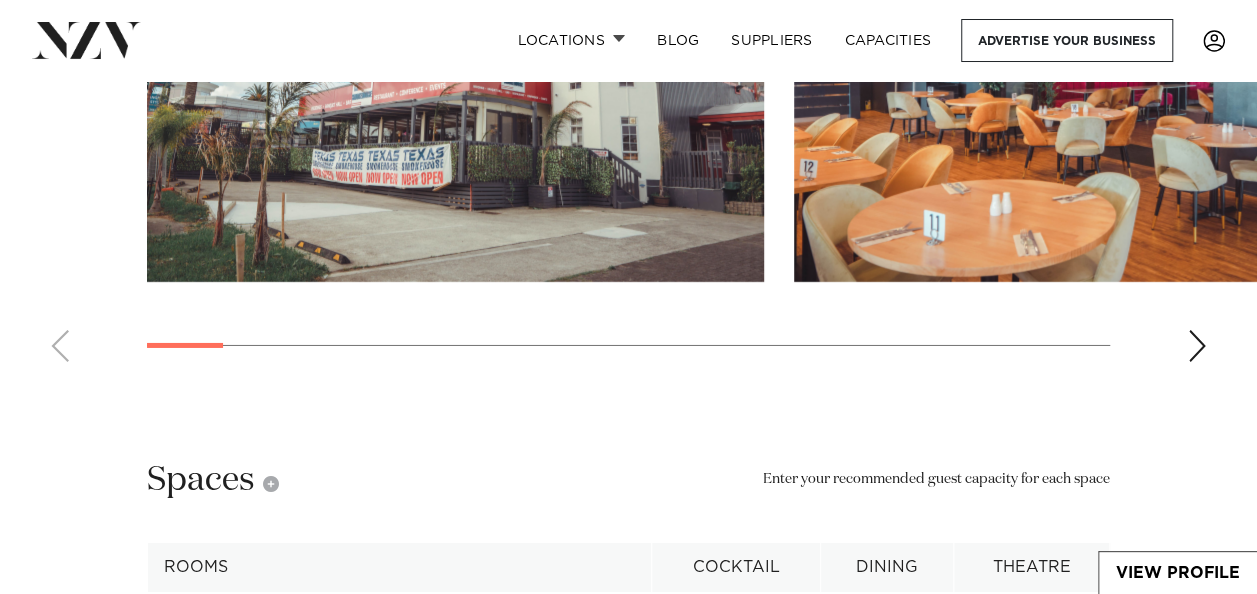 click at bounding box center [1197, 346] 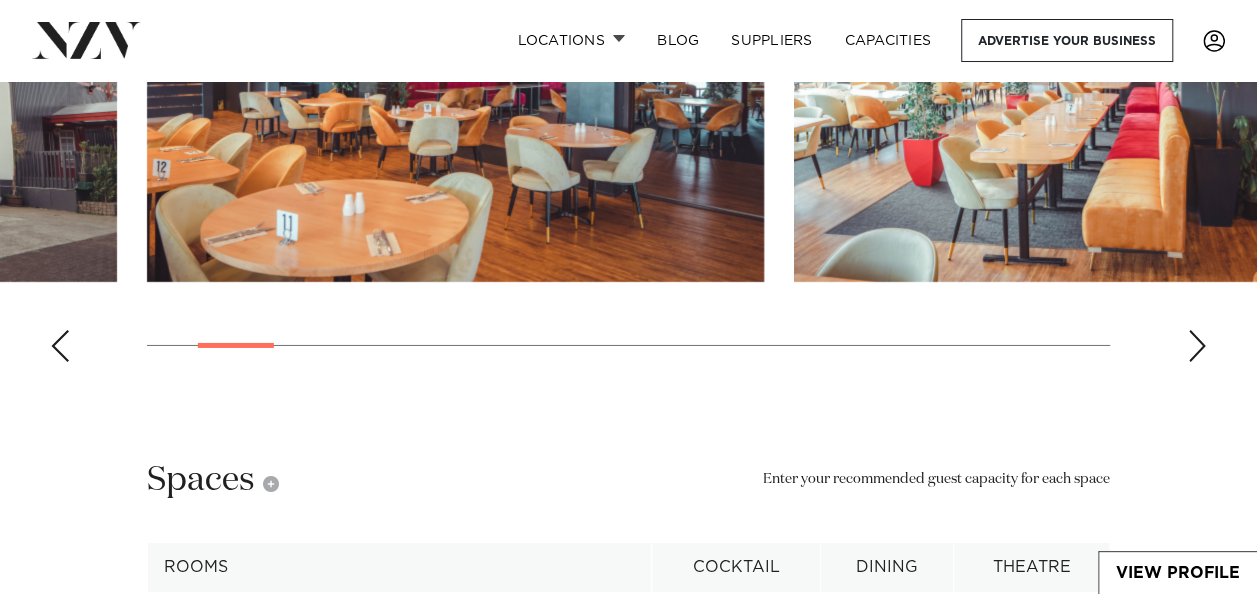 click at bounding box center [1197, 346] 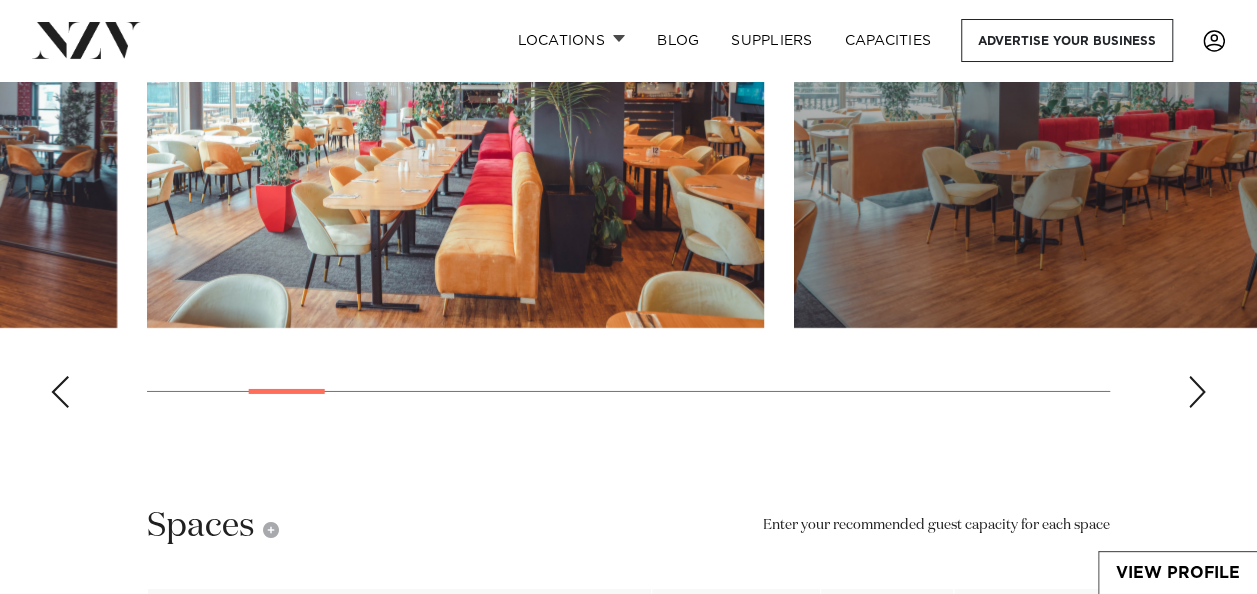 scroll, scrollTop: 3052, scrollLeft: 0, axis: vertical 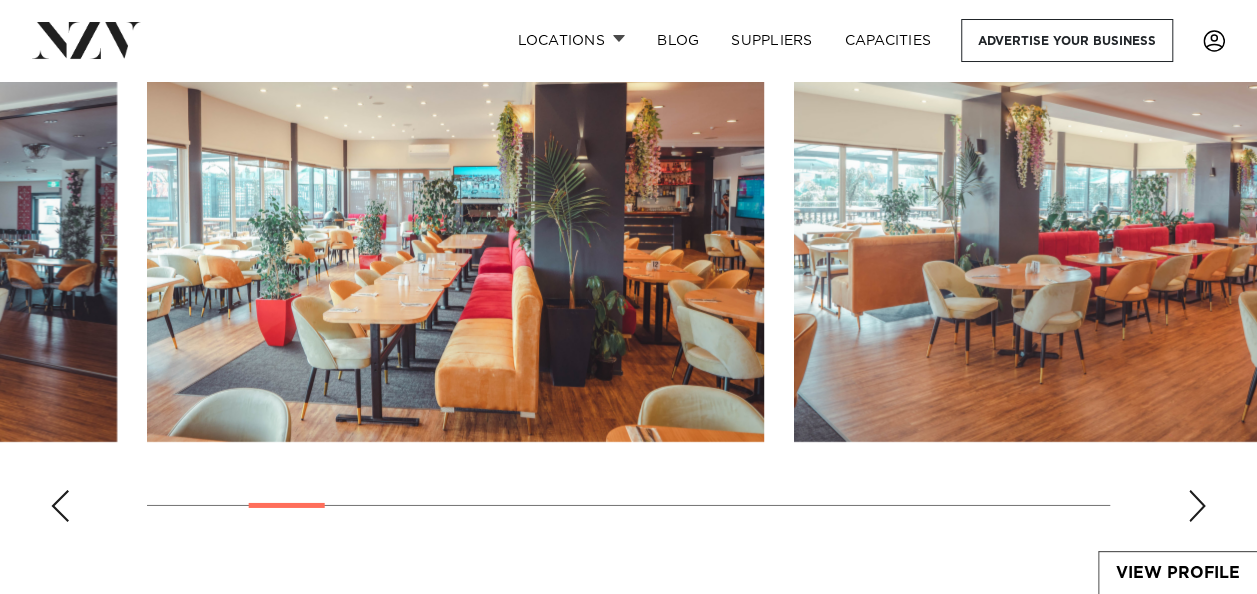 click at bounding box center (1197, 506) 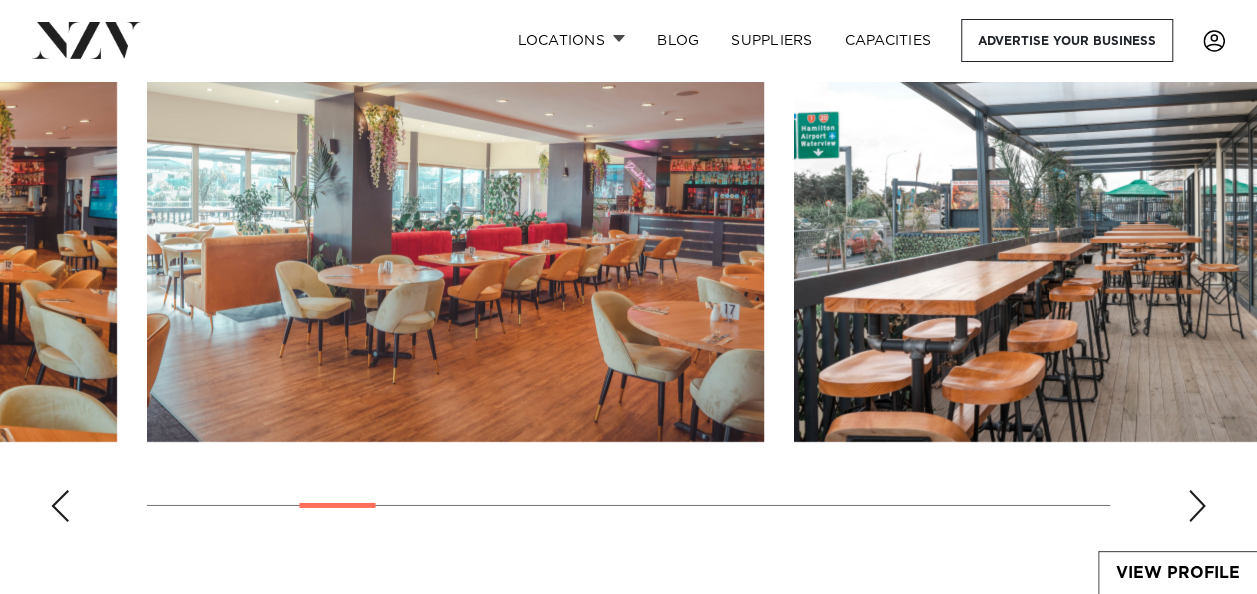 click at bounding box center [1197, 506] 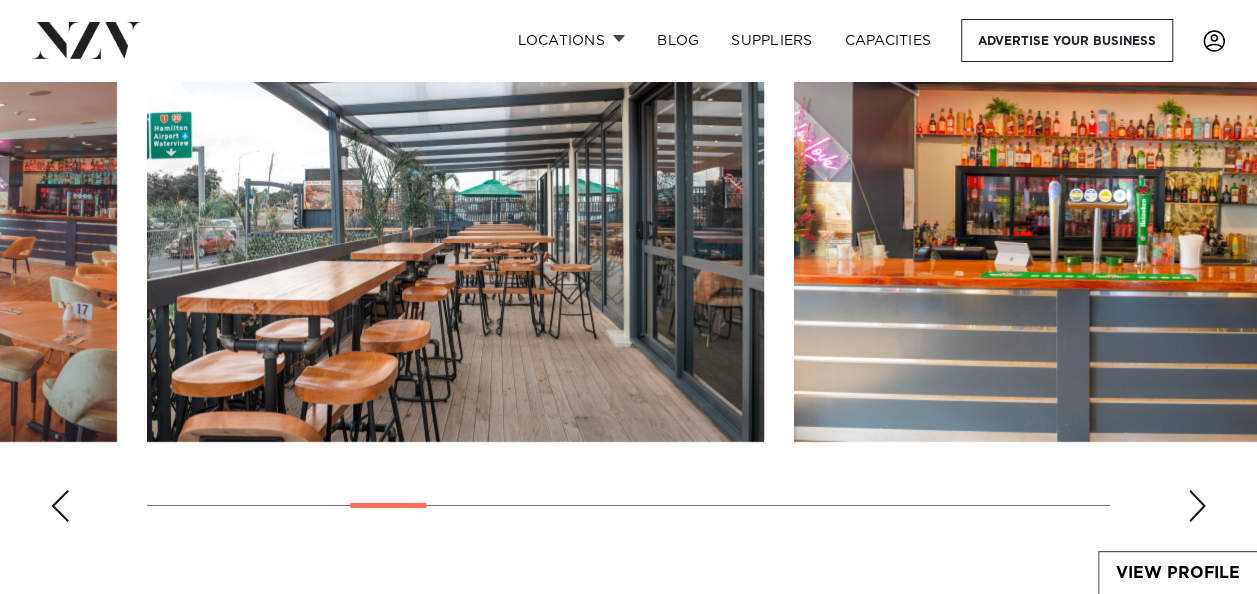 click at bounding box center [1197, 506] 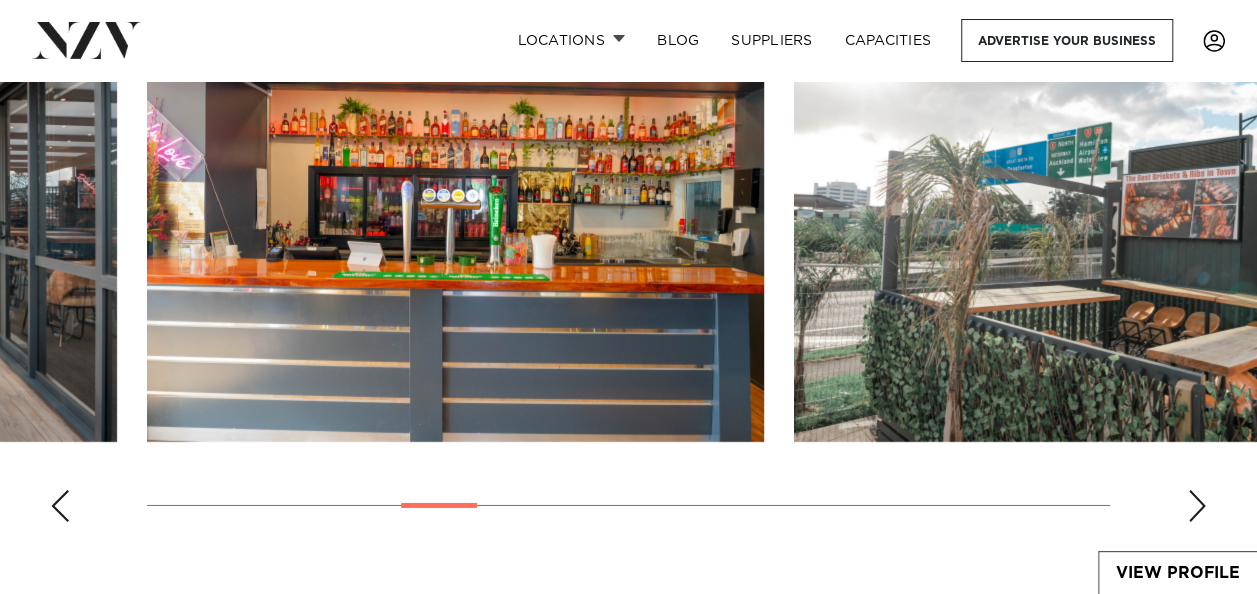 click at bounding box center [1197, 506] 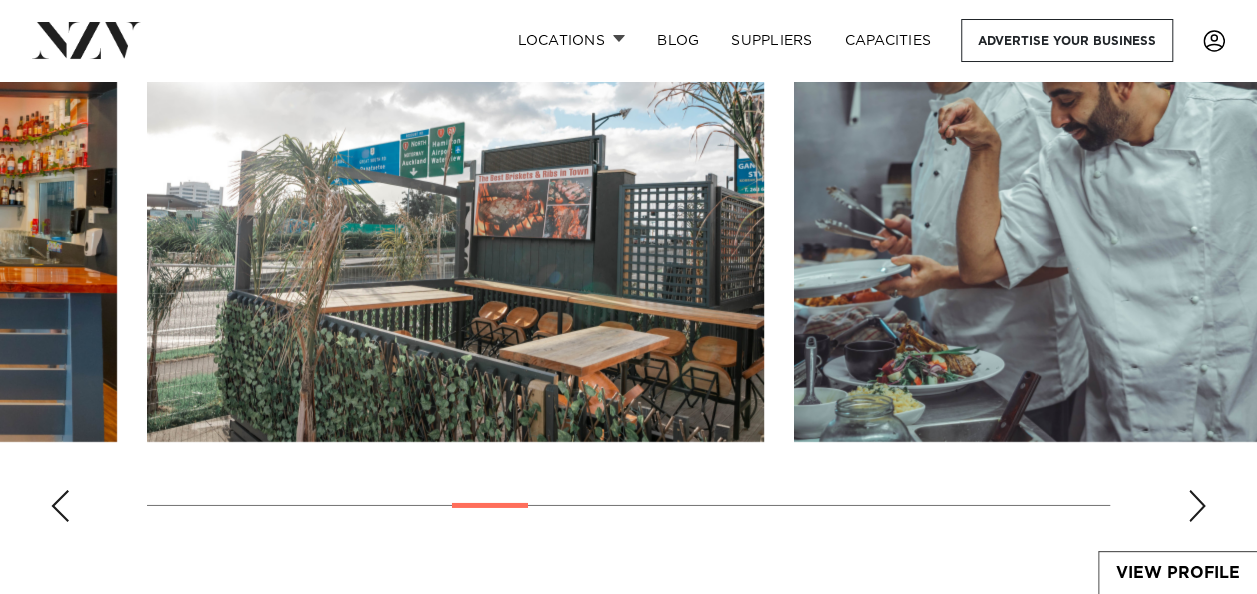 click at bounding box center [1197, 506] 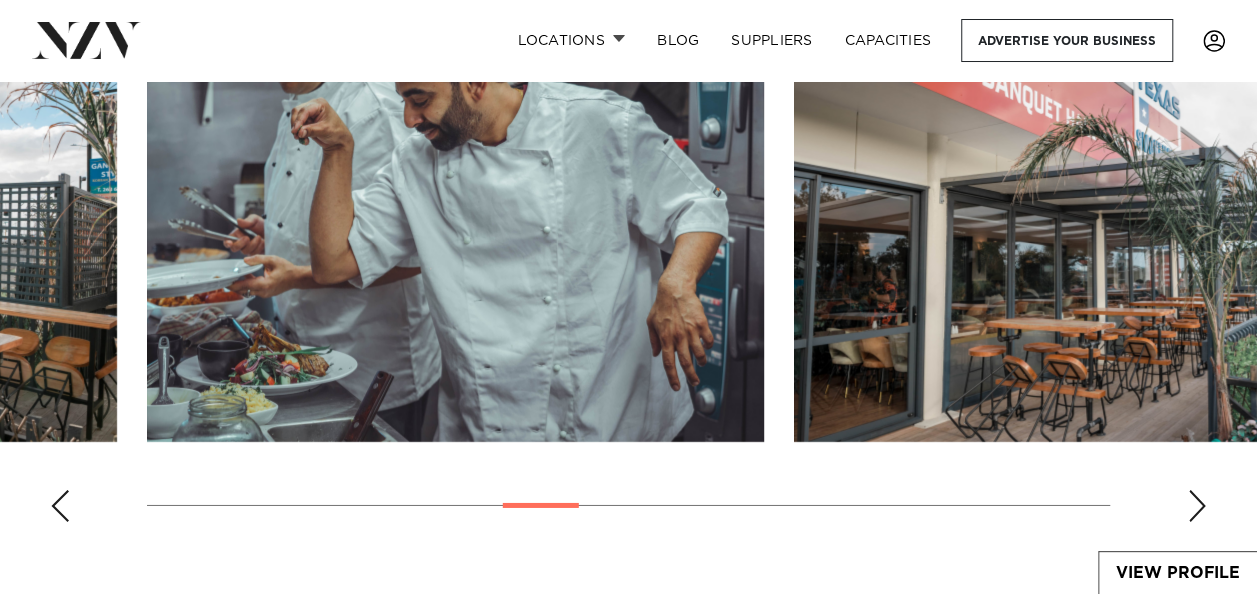 click at bounding box center (1197, 506) 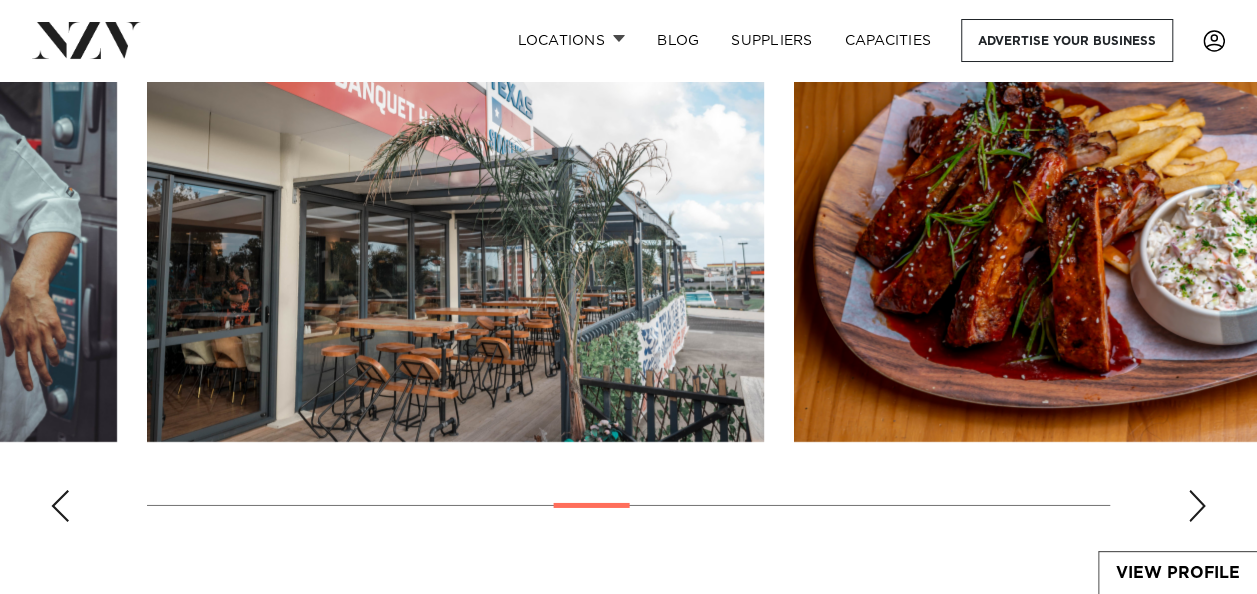 click at bounding box center [1197, 506] 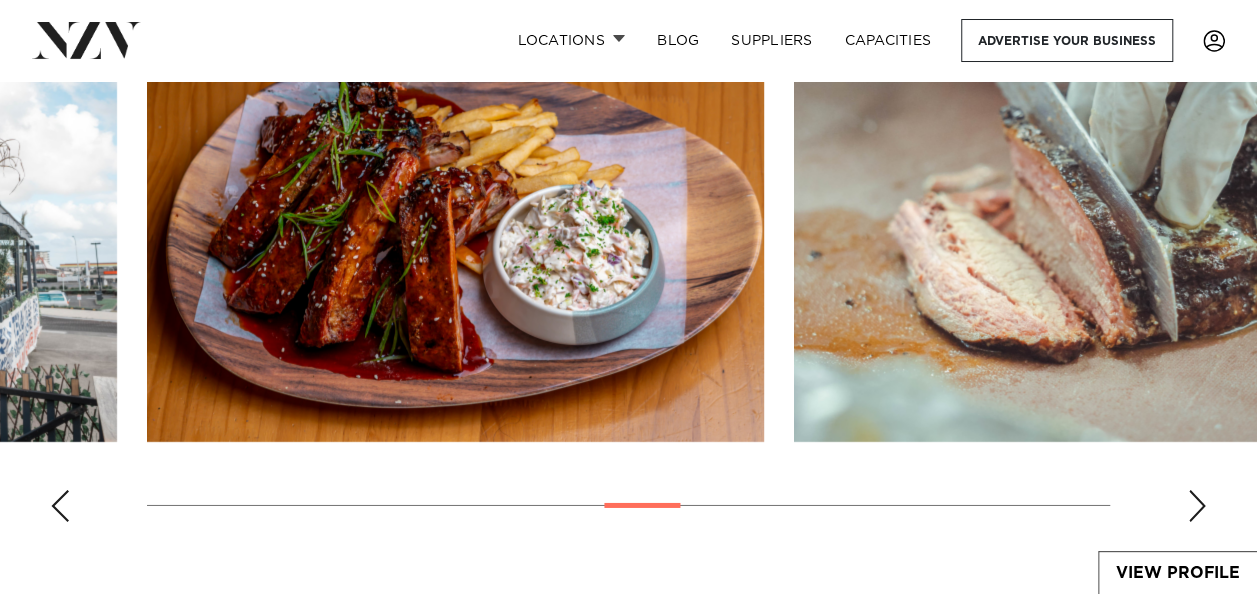 click at bounding box center [1197, 506] 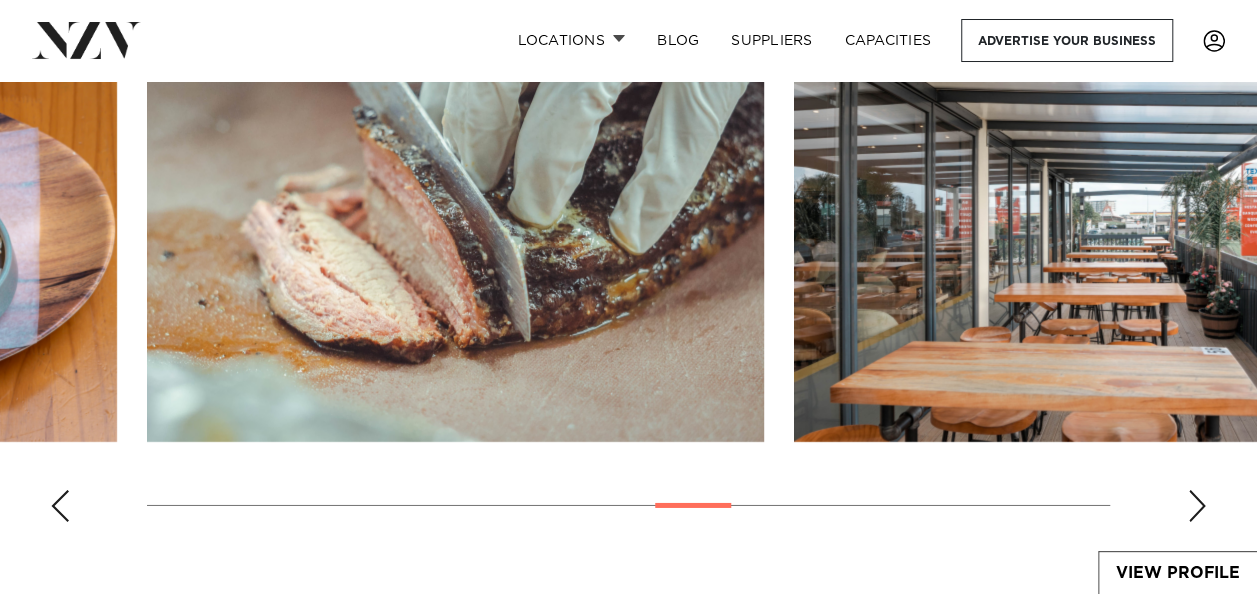 click at bounding box center [1197, 506] 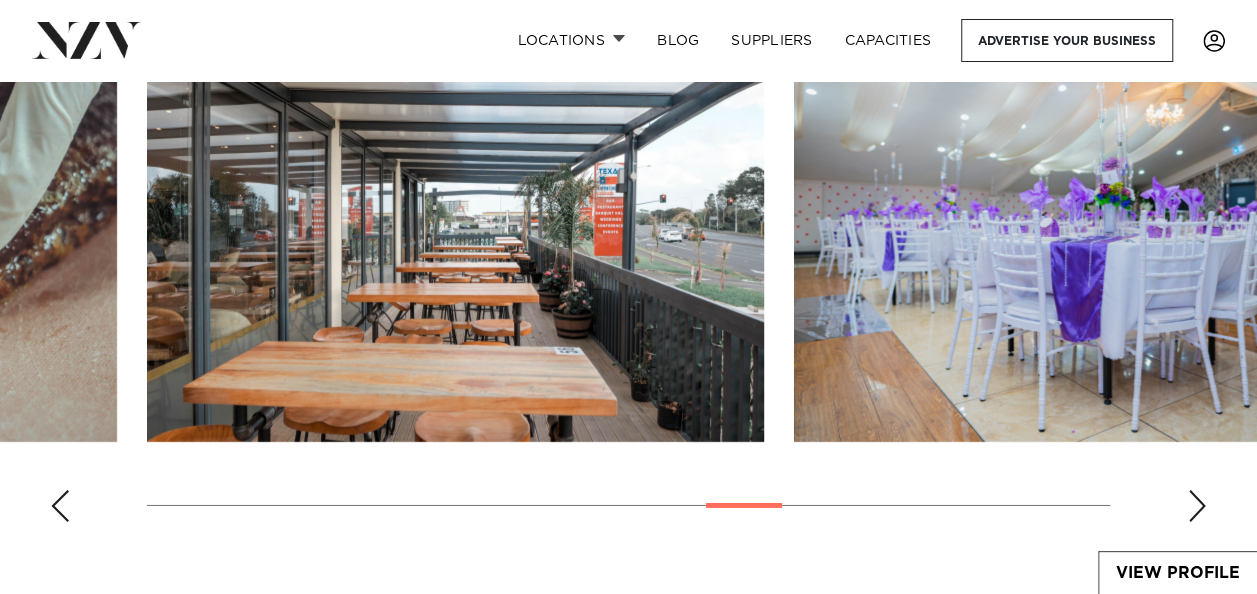 click at bounding box center [1197, 506] 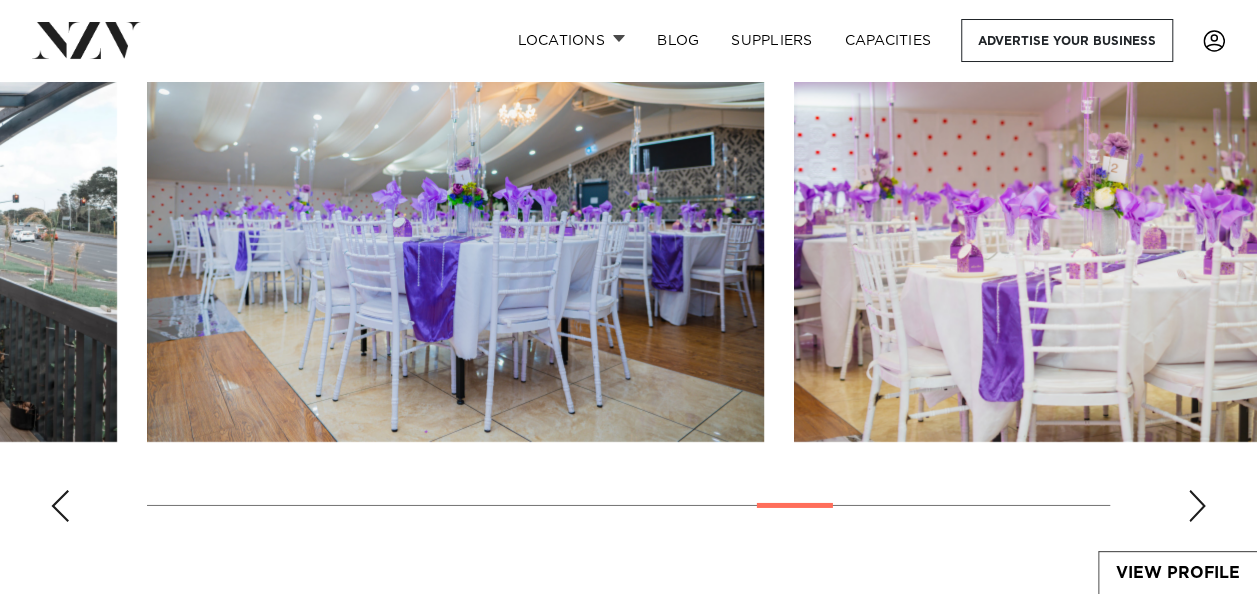 click at bounding box center (1197, 506) 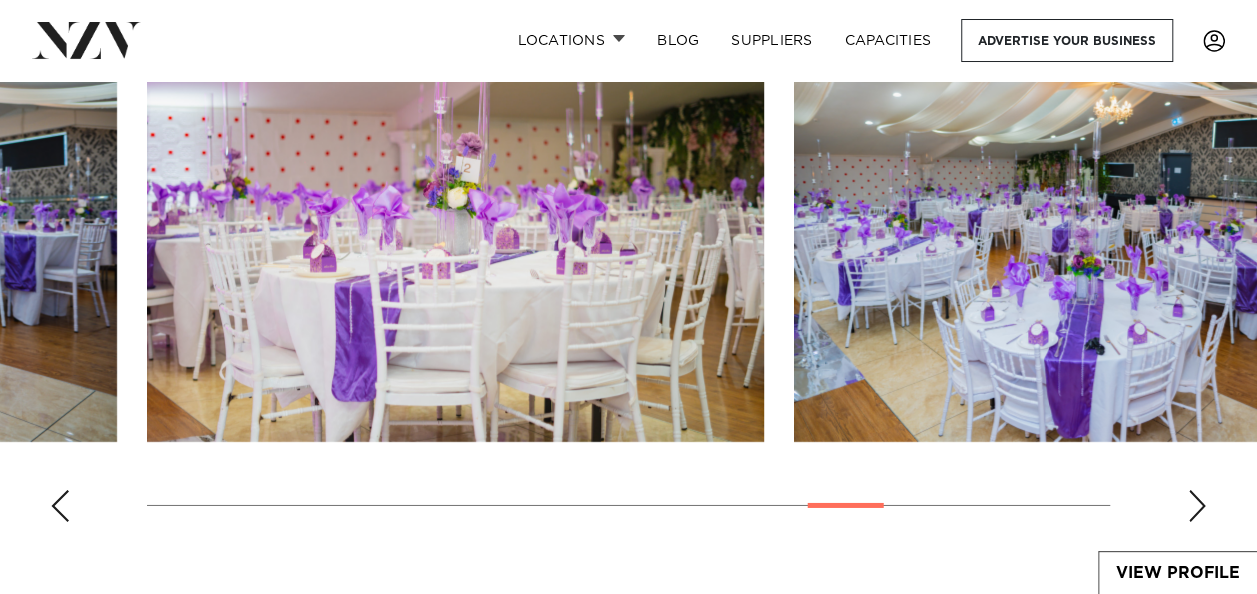 click at bounding box center (1197, 506) 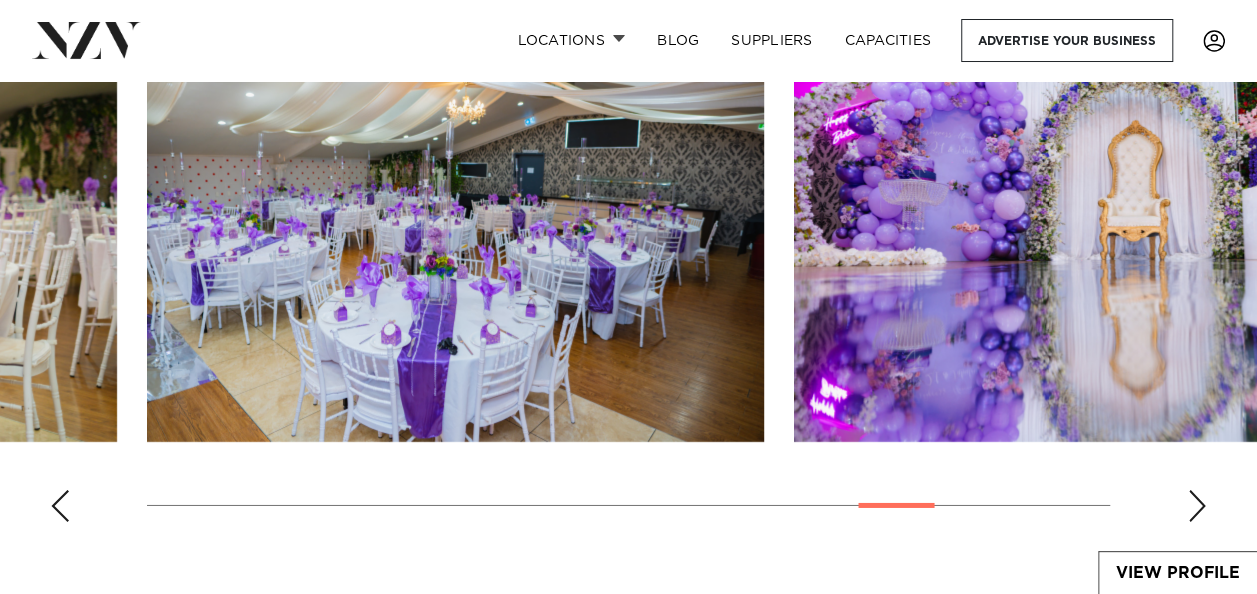 click at bounding box center [1197, 506] 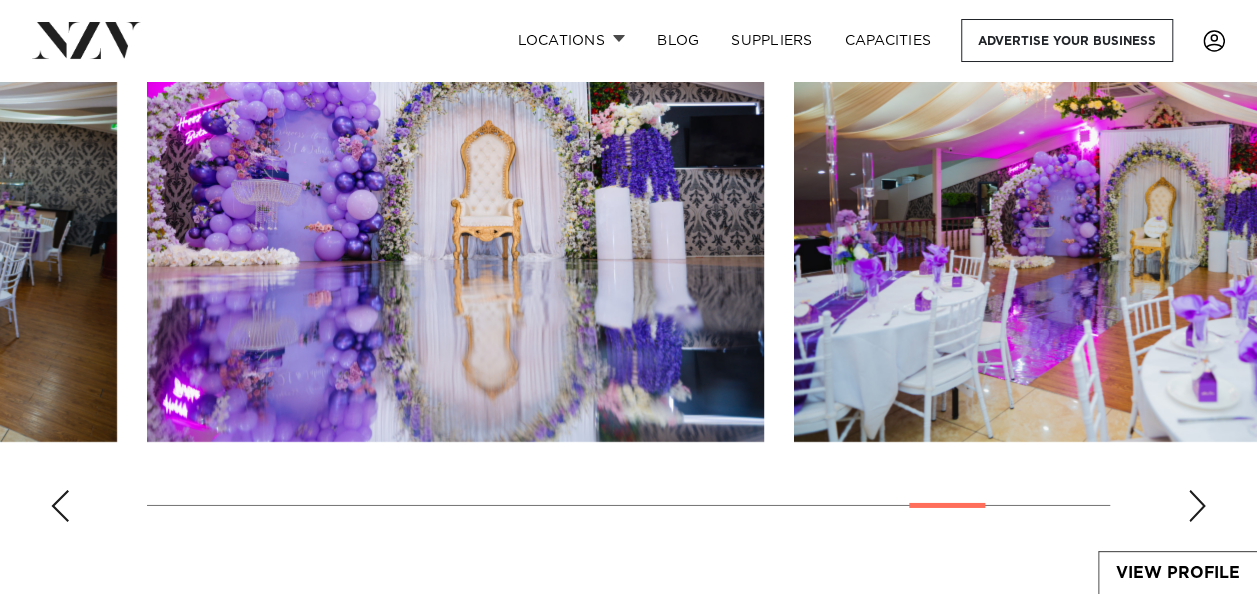 click at bounding box center (1197, 506) 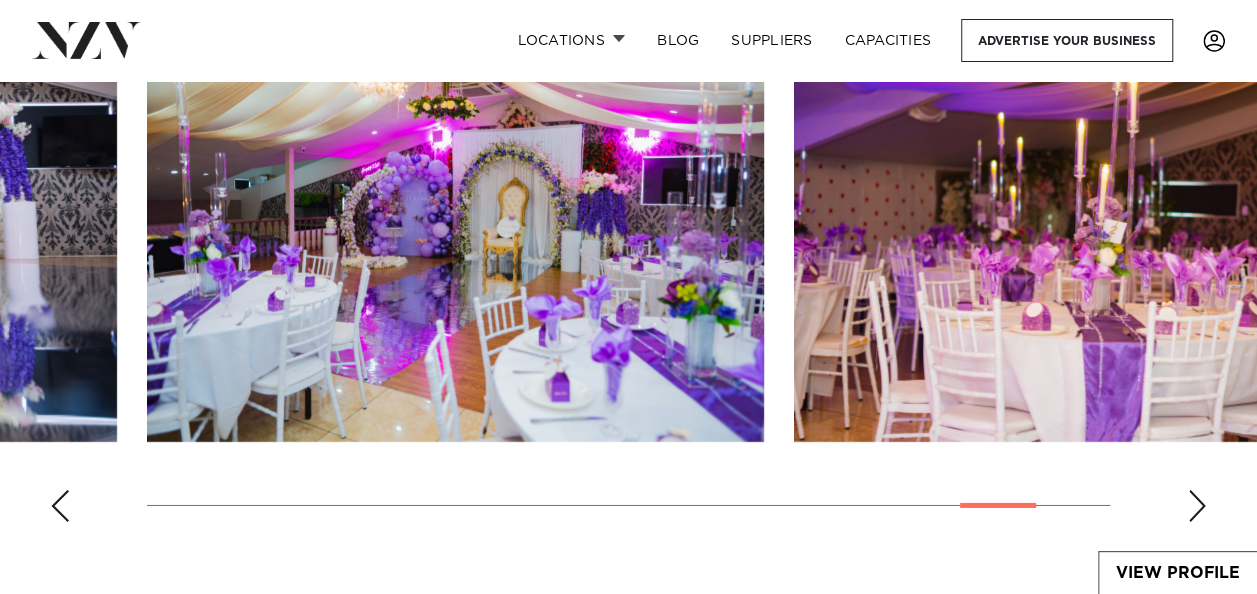 click at bounding box center [1197, 506] 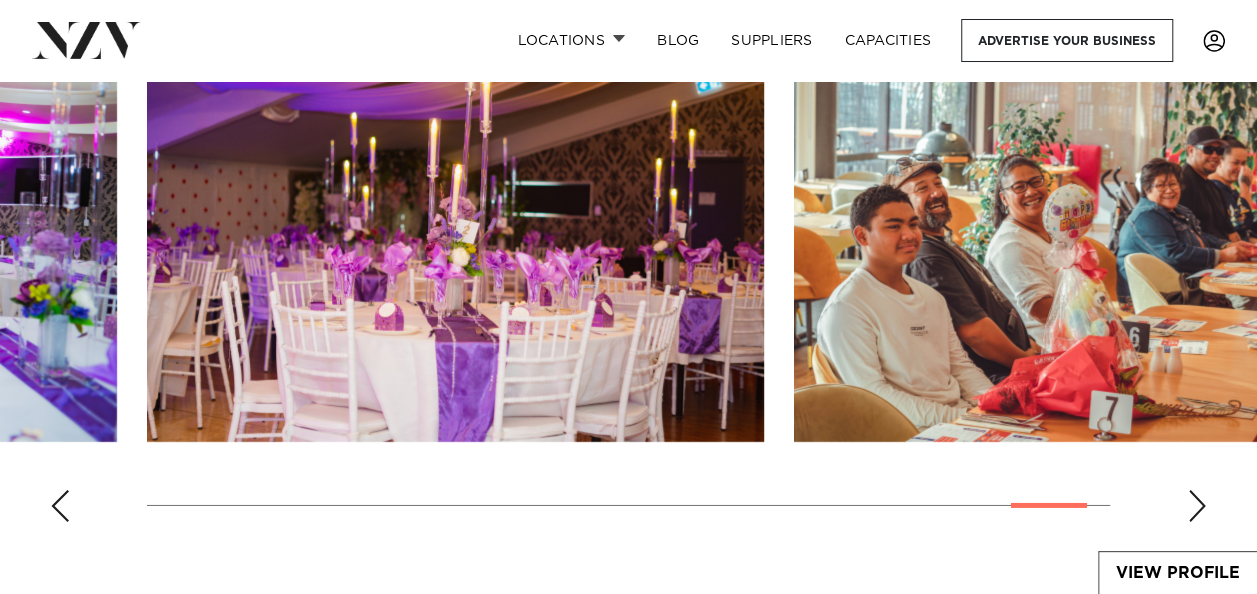 click at bounding box center [1197, 506] 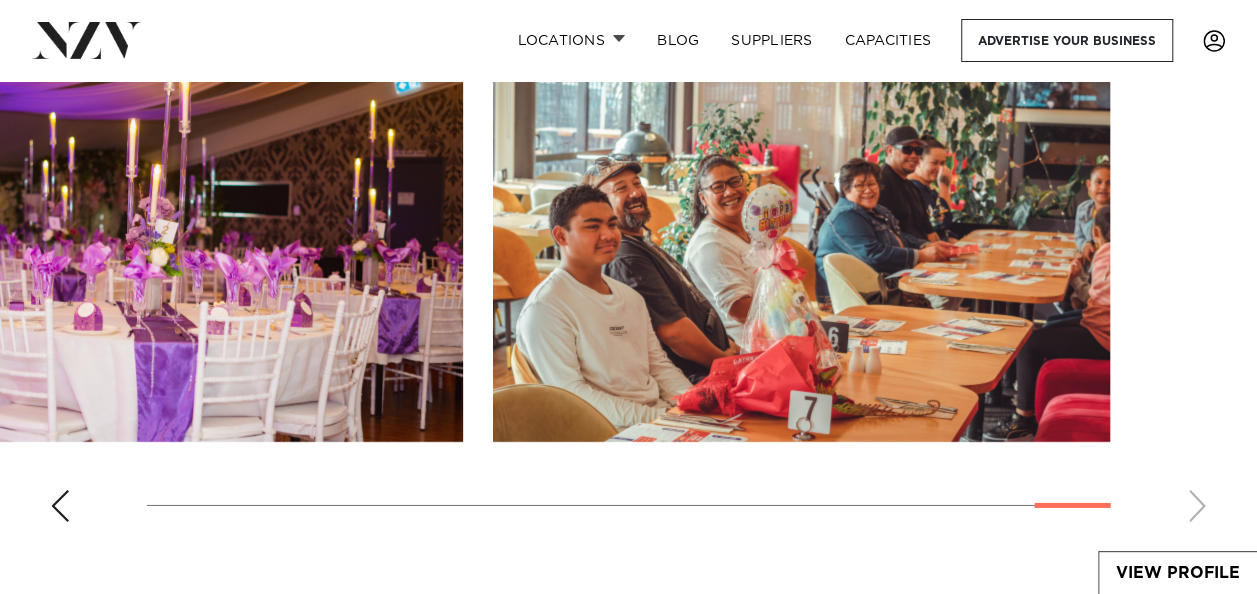 click at bounding box center (628, 263) 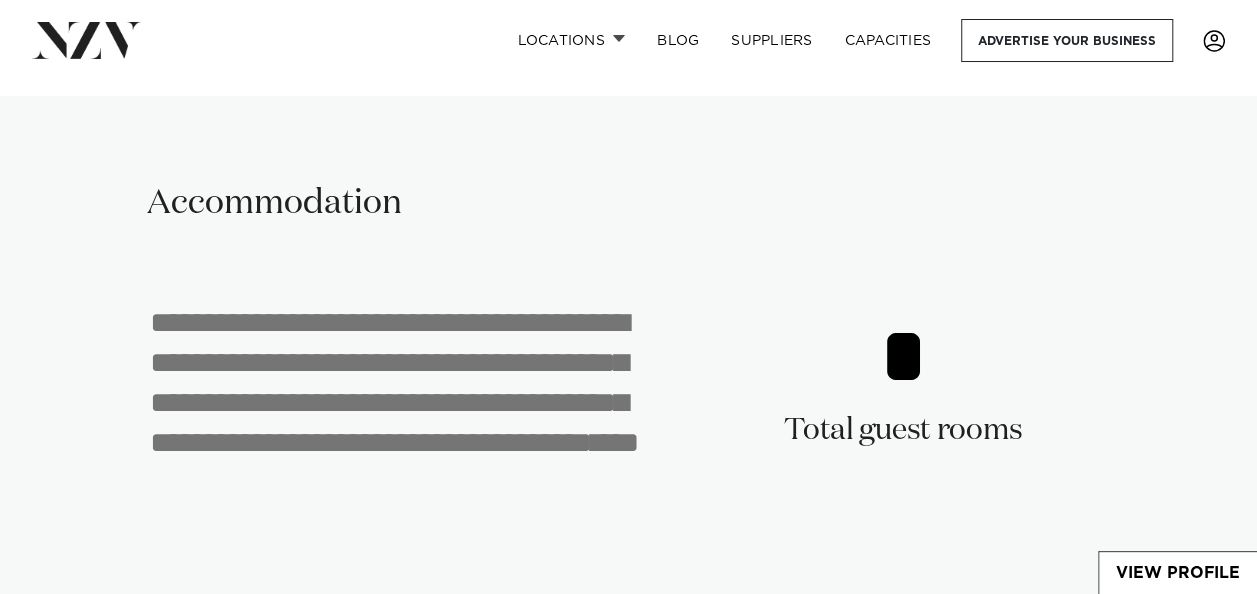 scroll, scrollTop: 4274, scrollLeft: 0, axis: vertical 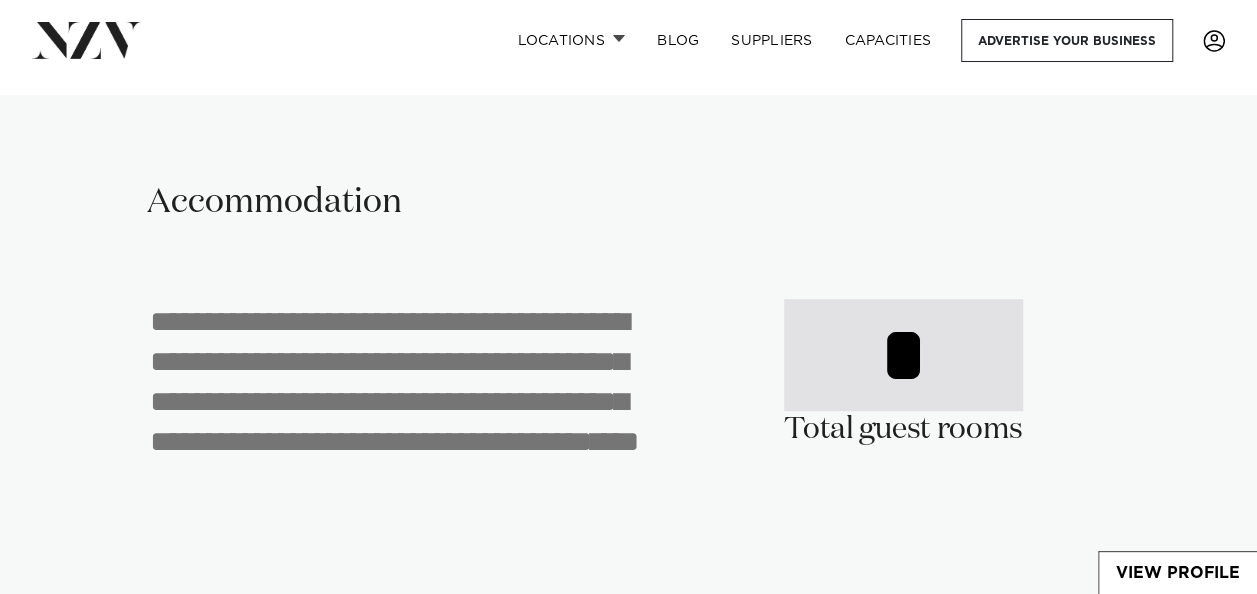 click on "*" at bounding box center (903, 355) 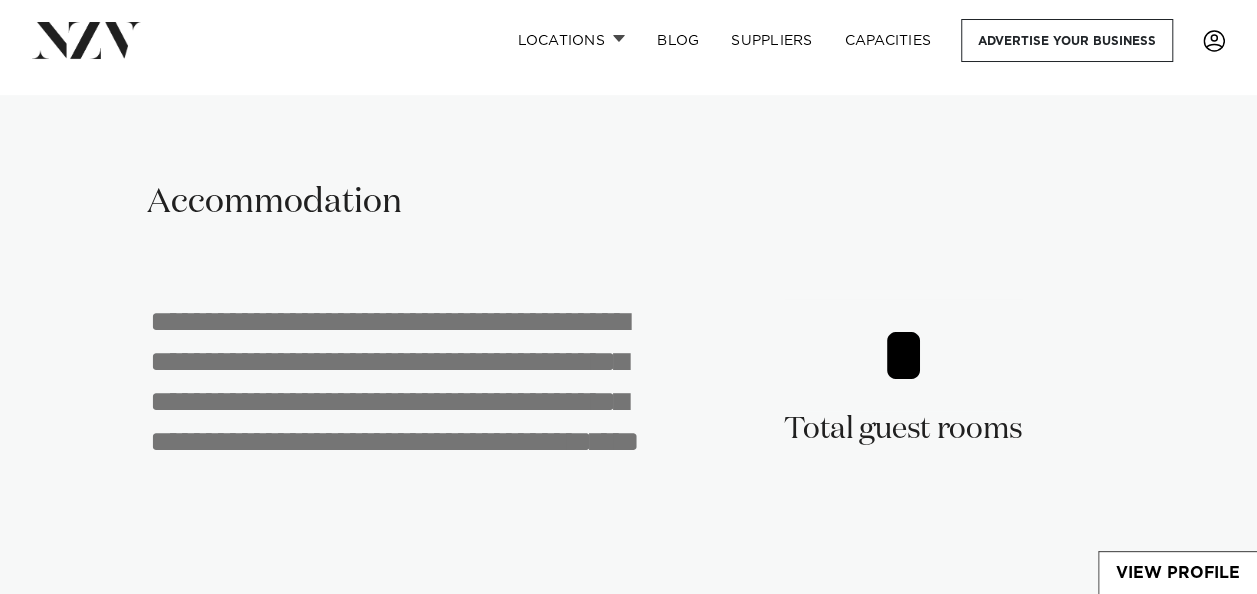 type on "*" 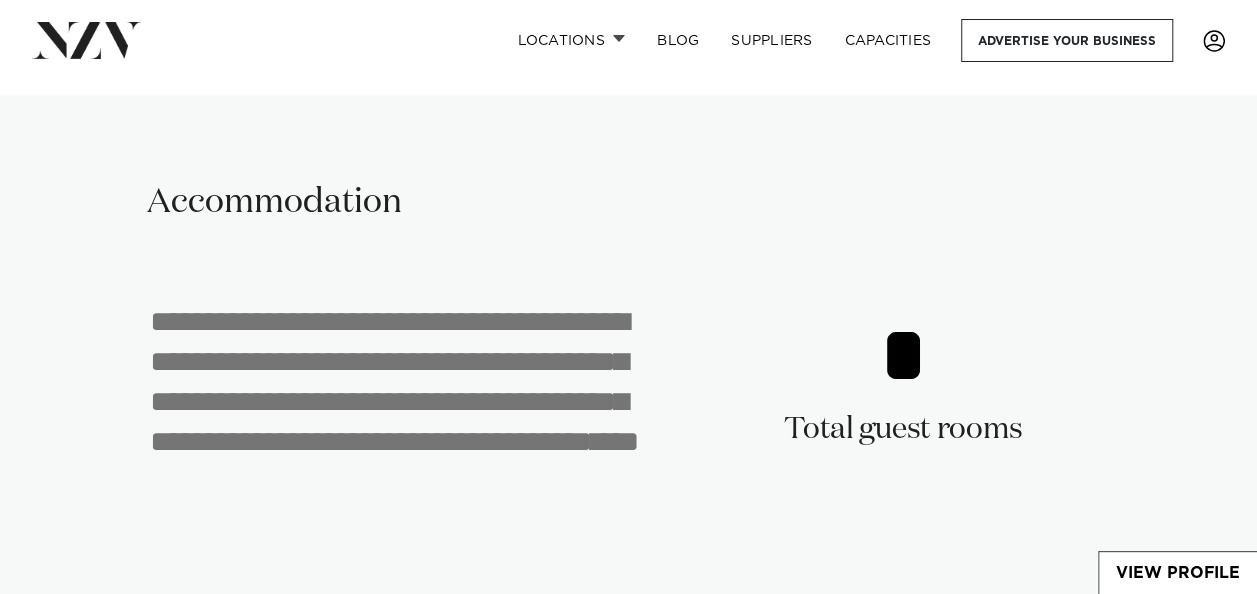 click on "Accommodation     350
350
*   Total guest rooms" at bounding box center (628, 503) 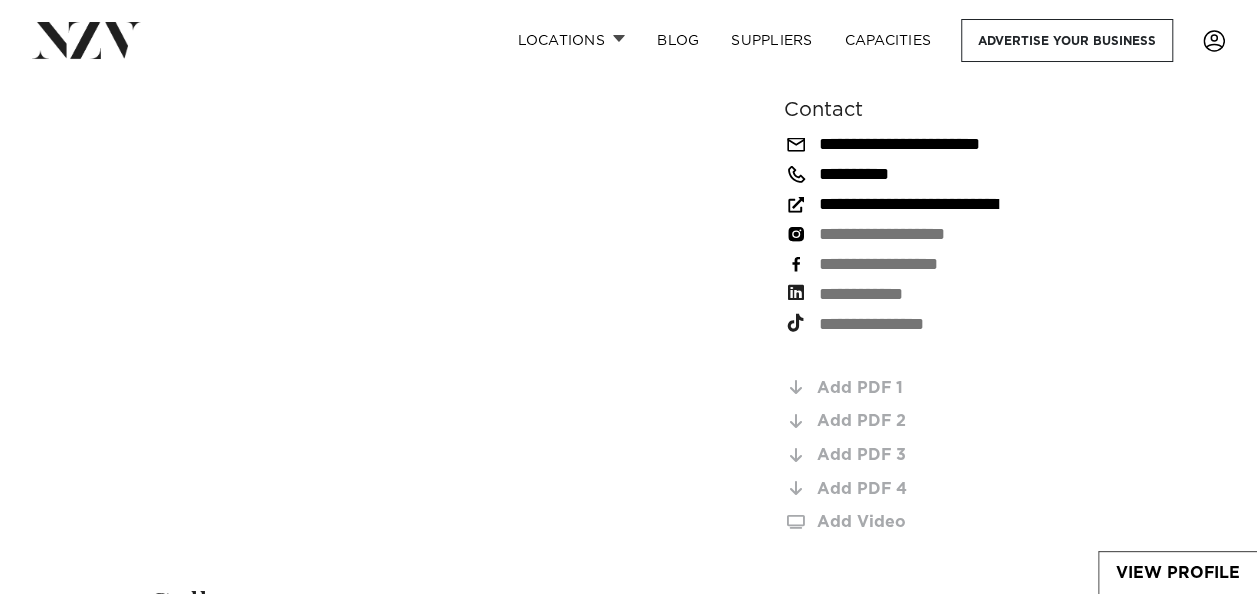 scroll, scrollTop: 2368, scrollLeft: 0, axis: vertical 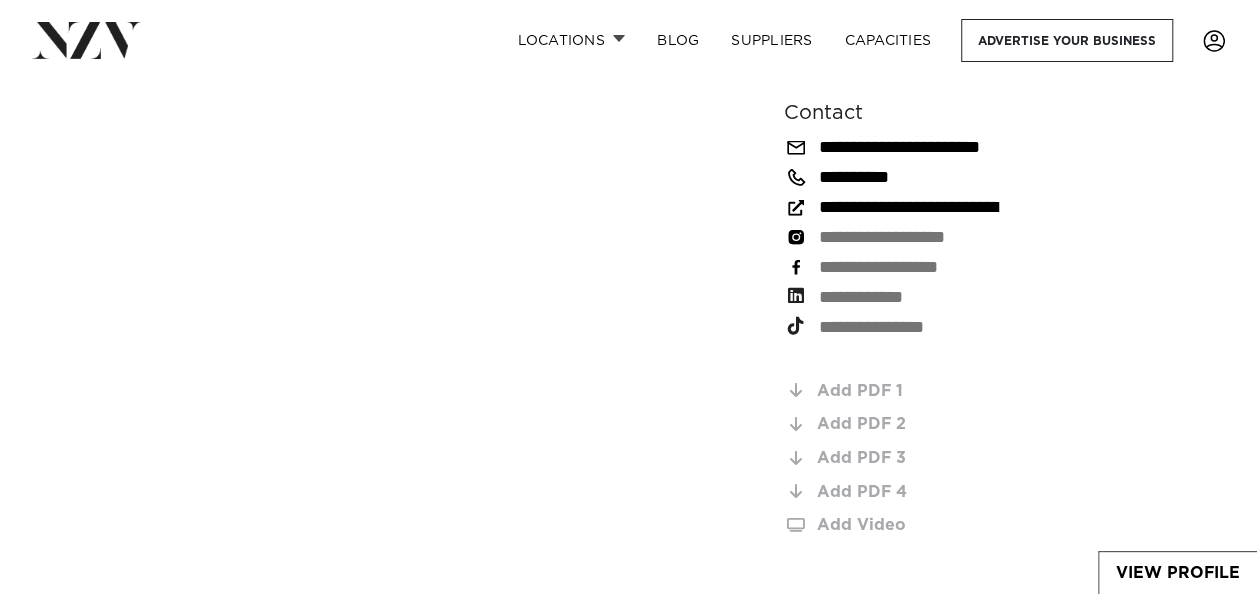 drag, startPoint x: 1153, startPoint y: 445, endPoint x: 710, endPoint y: 426, distance: 443.40726 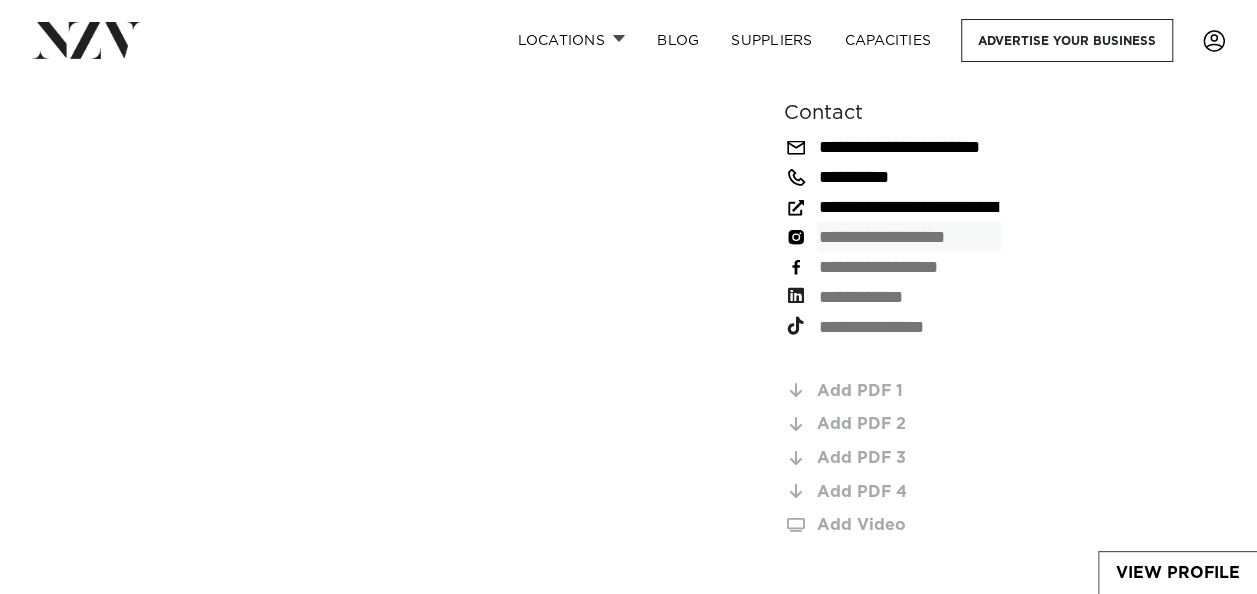click at bounding box center (909, 237) 